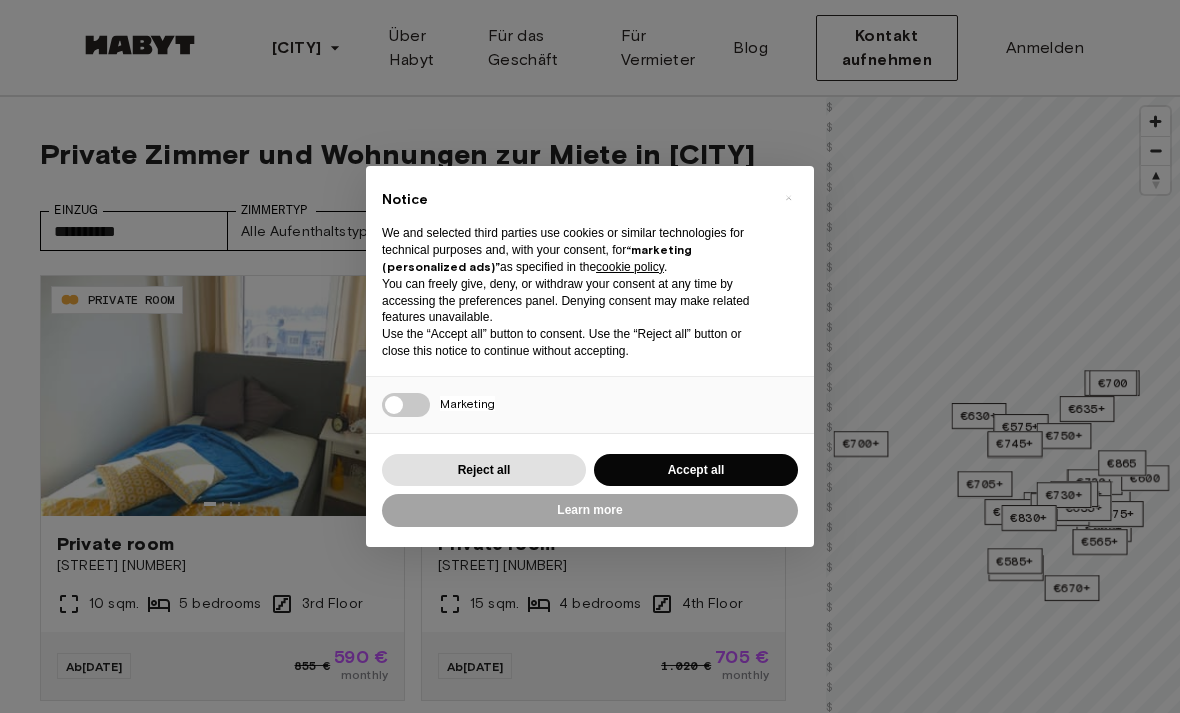 scroll, scrollTop: 0, scrollLeft: 0, axis: both 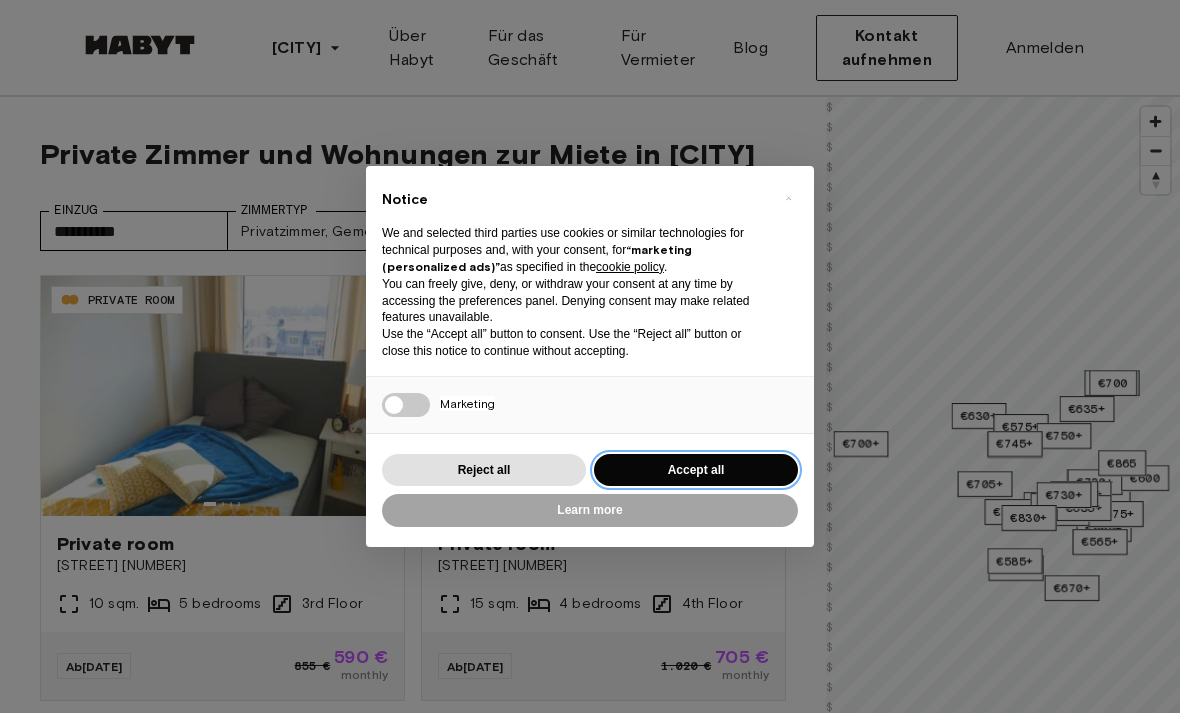 click on "Accept all" at bounding box center (696, 470) 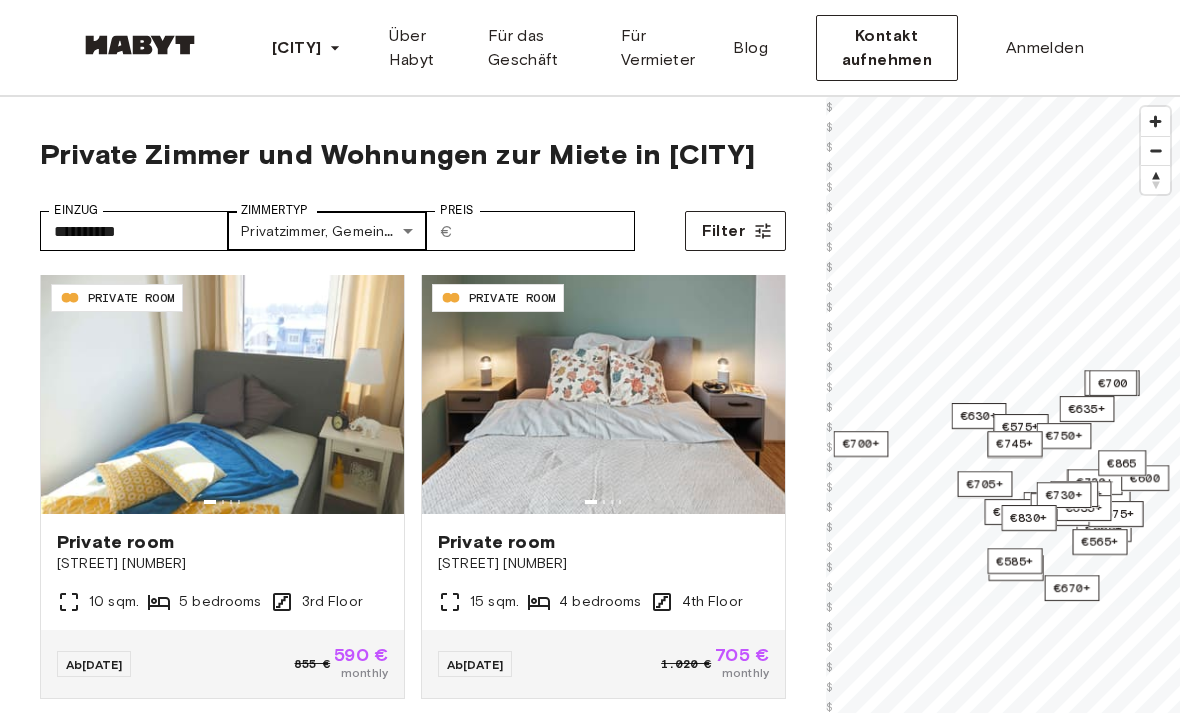 click on "**********" at bounding box center [590, 2470] 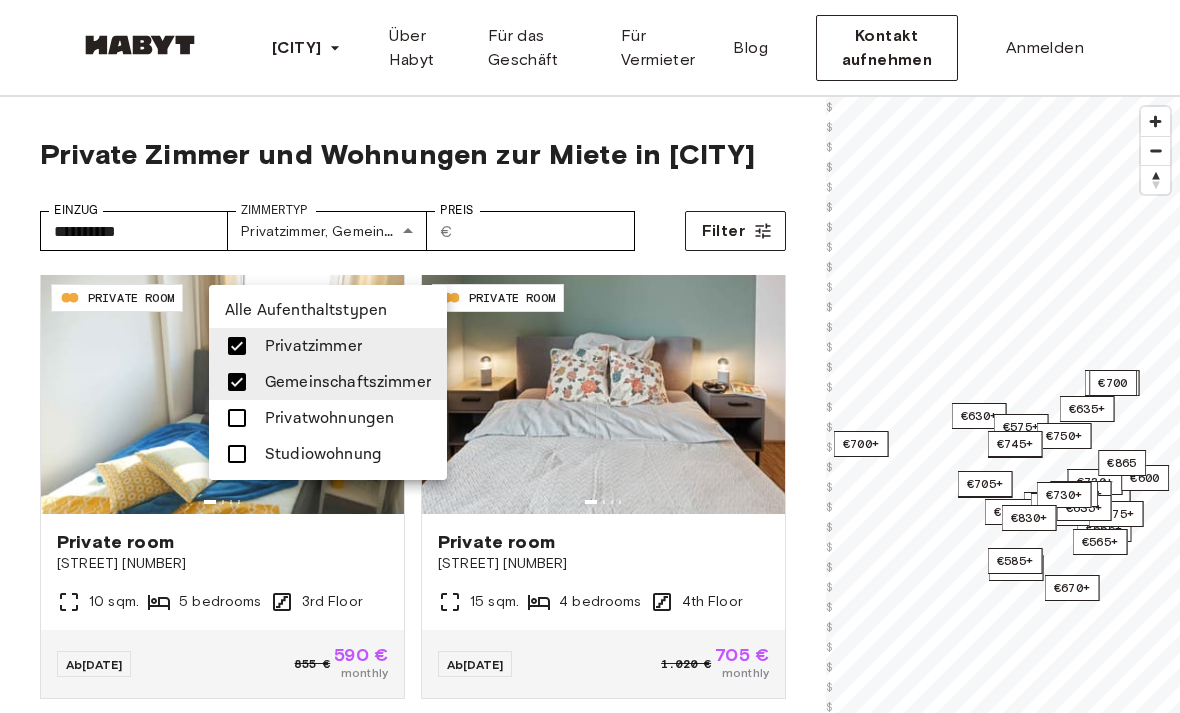 click at bounding box center [237, 418] 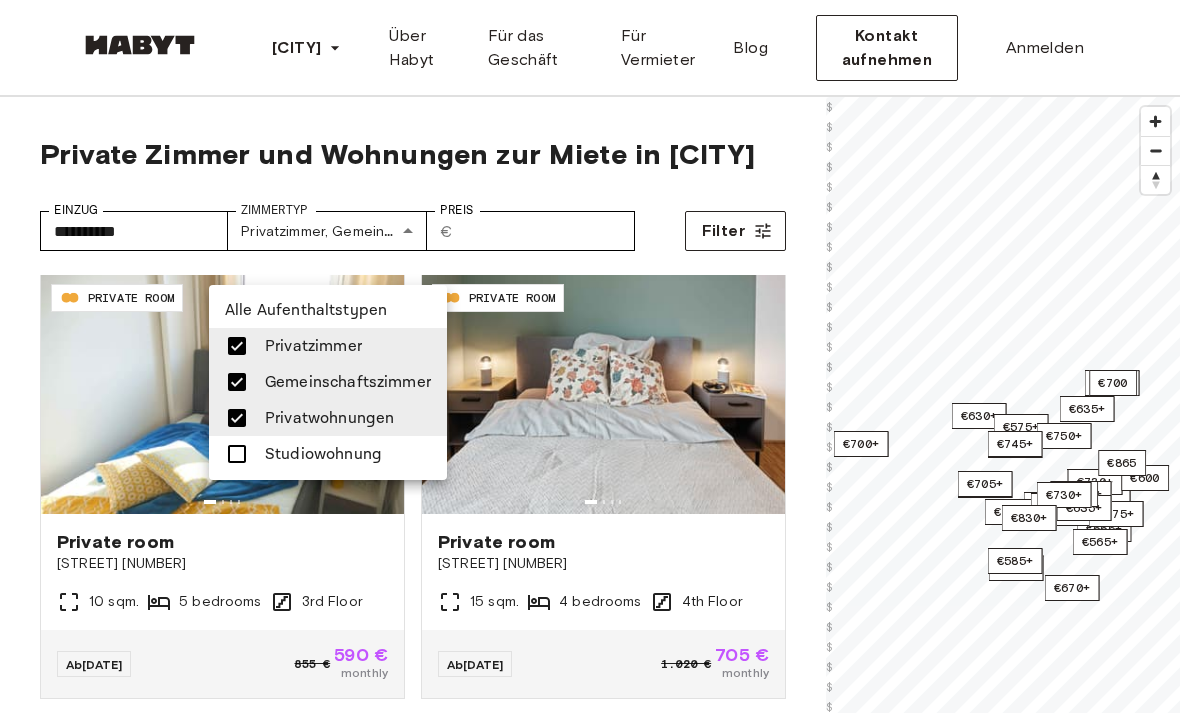 click at bounding box center [237, 454] 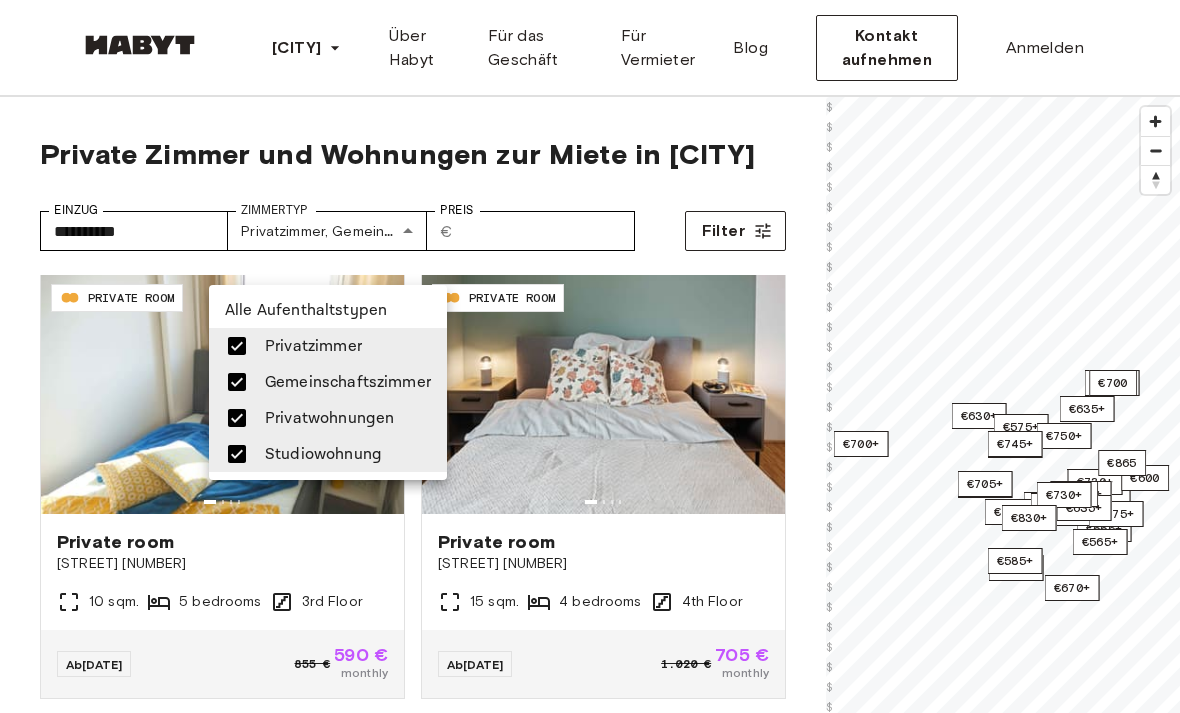 click at bounding box center [590, 356] 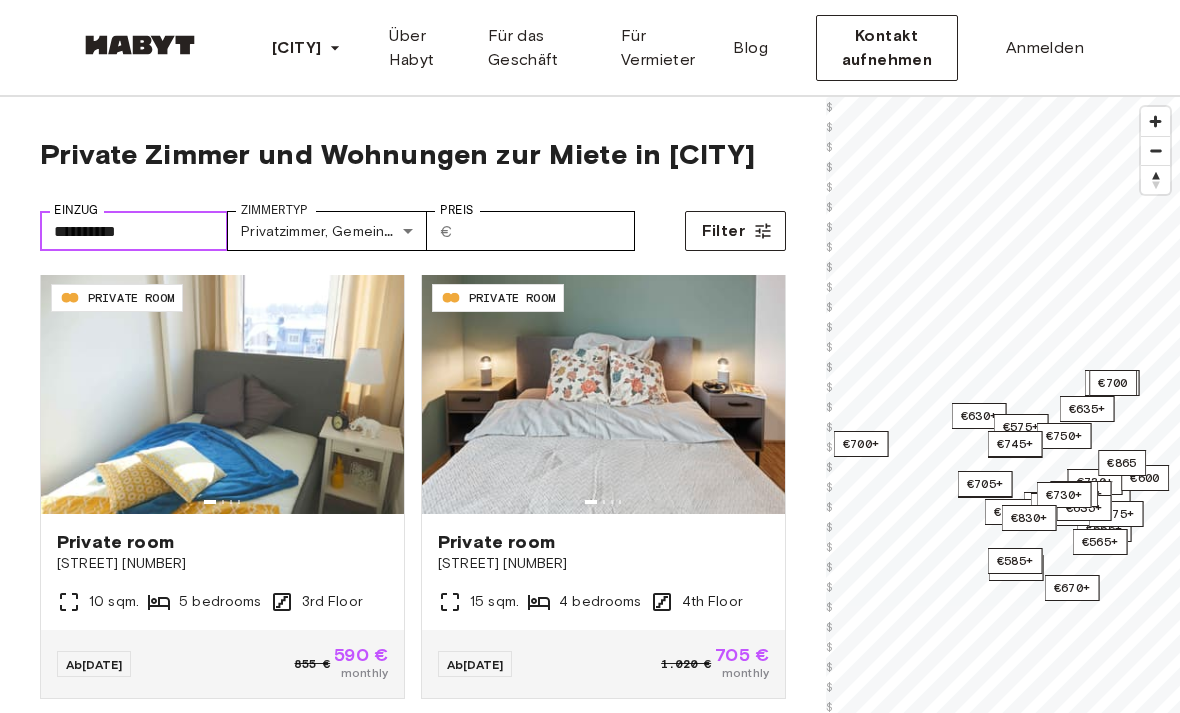 click on "**********" at bounding box center [134, 231] 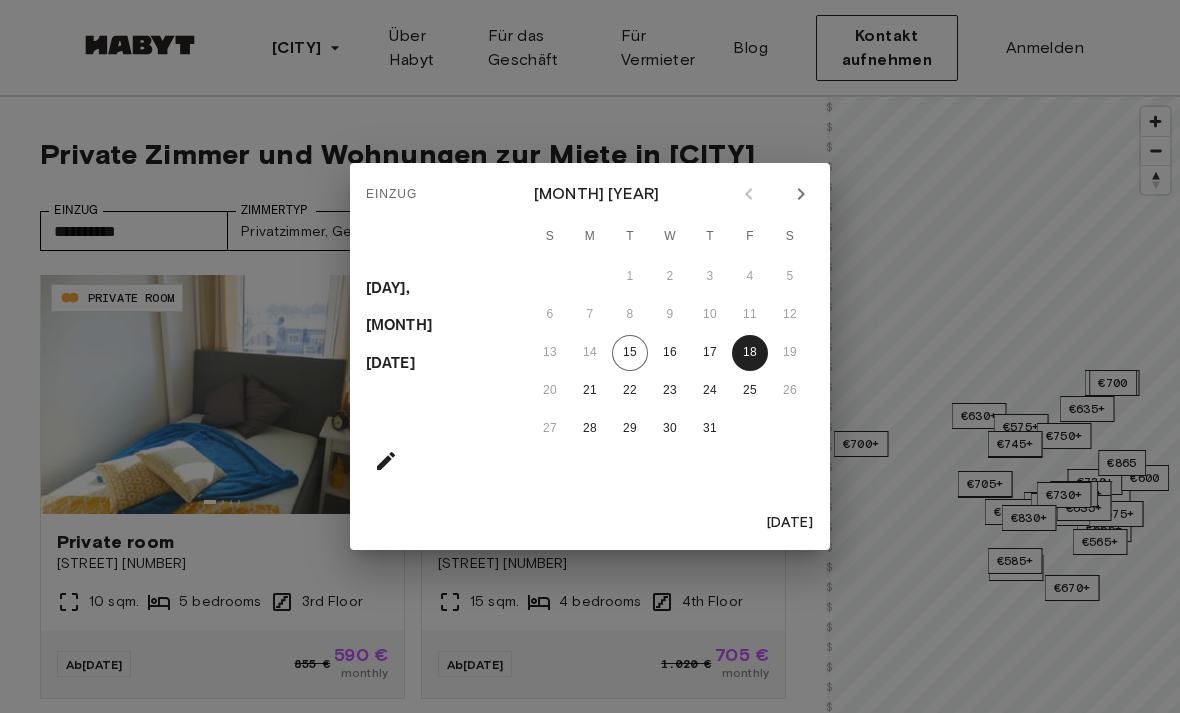 click 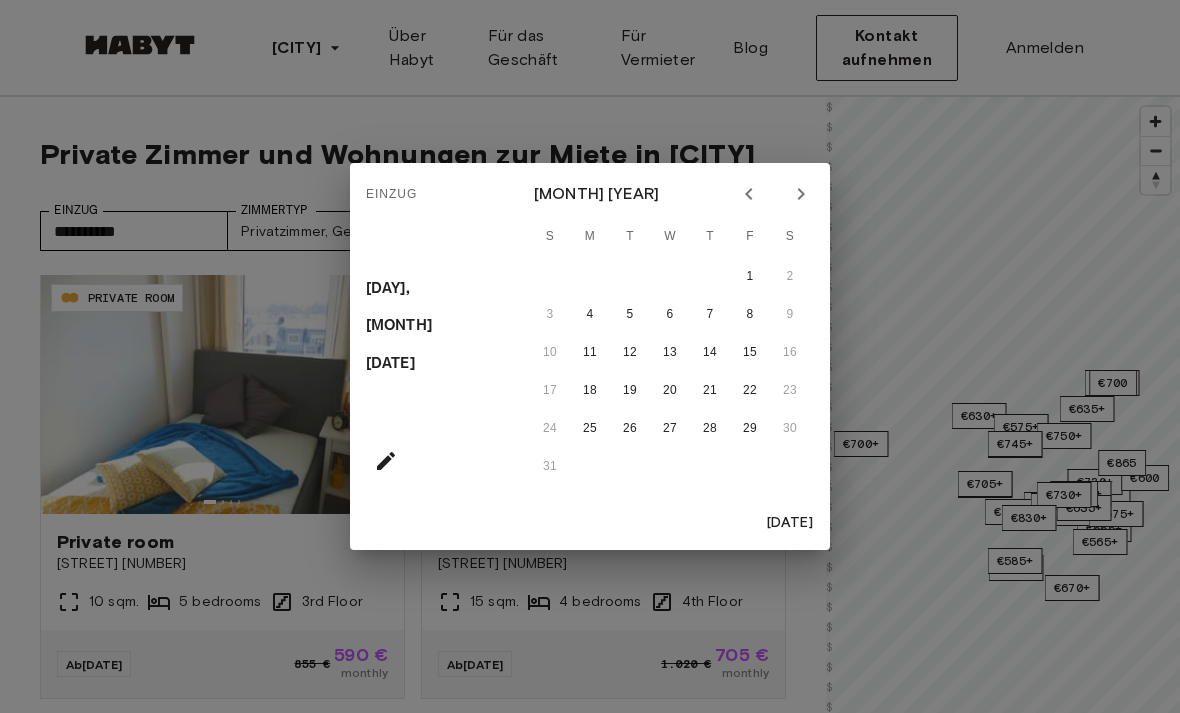 click 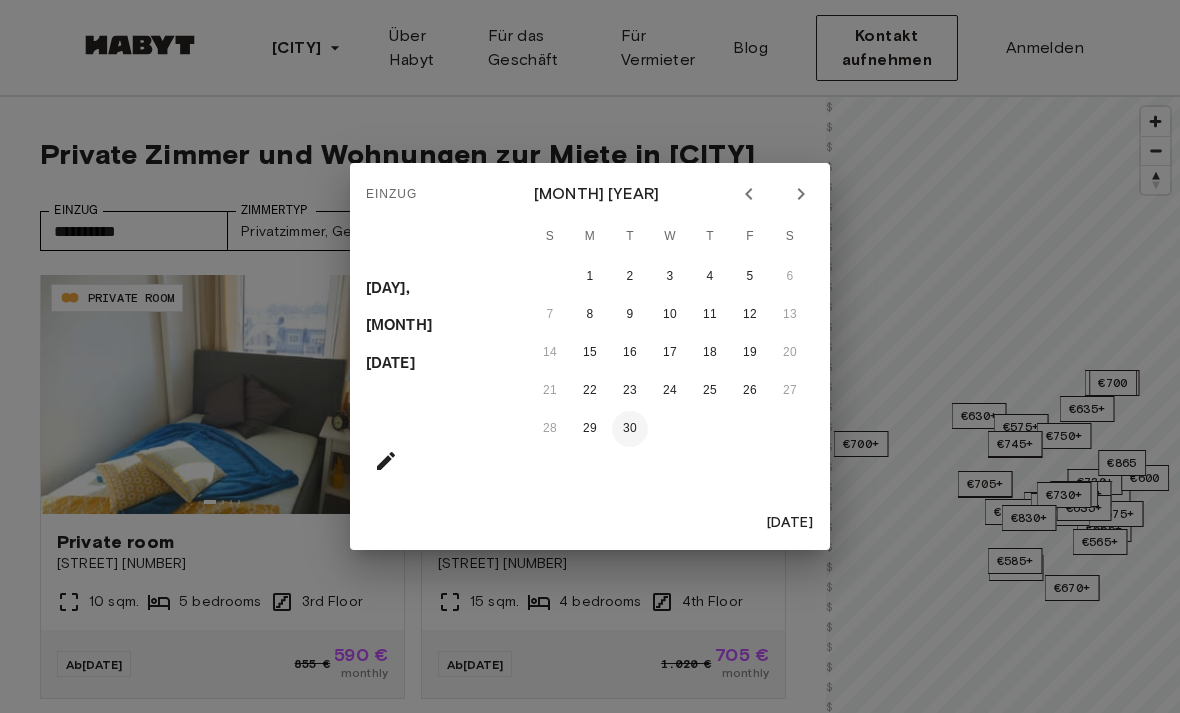click on "30" at bounding box center (630, 429) 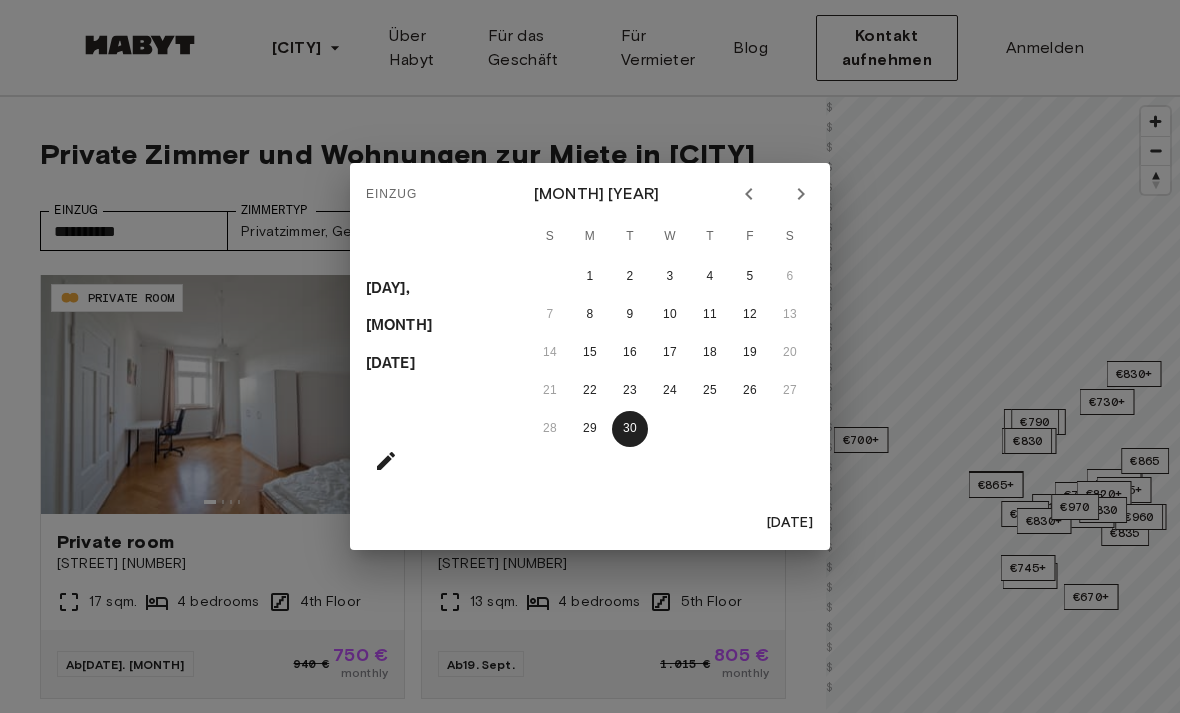 click on "[DATE]" at bounding box center (790, 523) 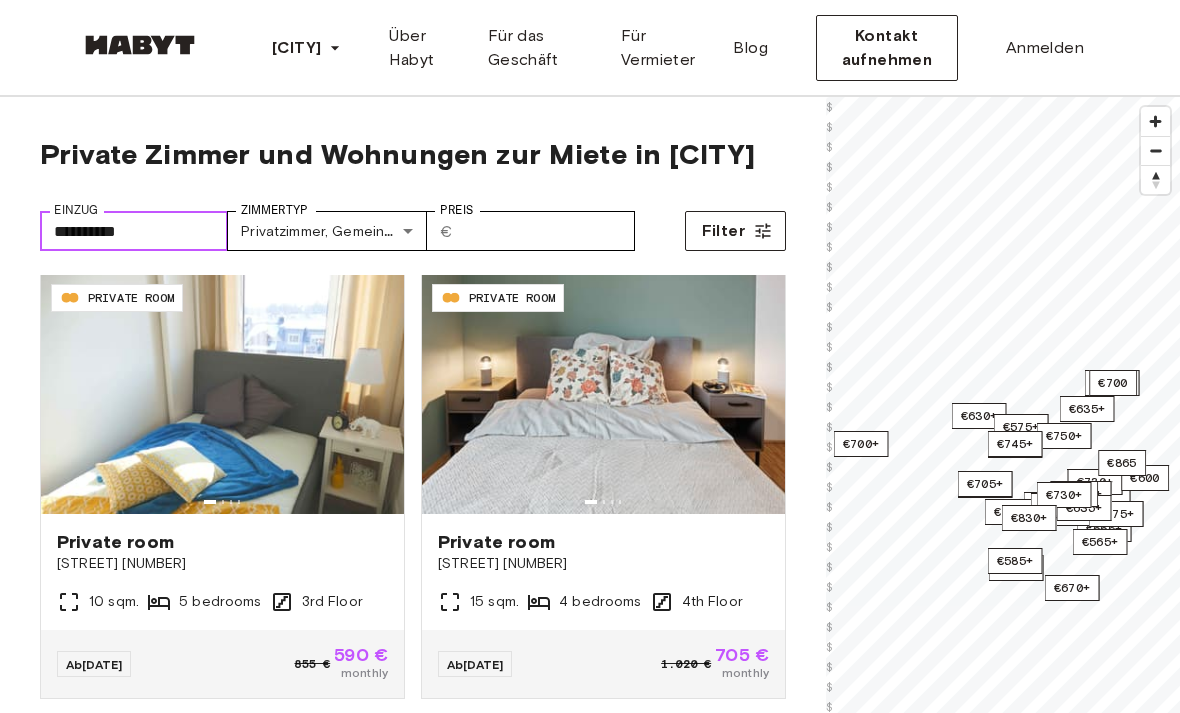 click on "**********" at bounding box center [134, 231] 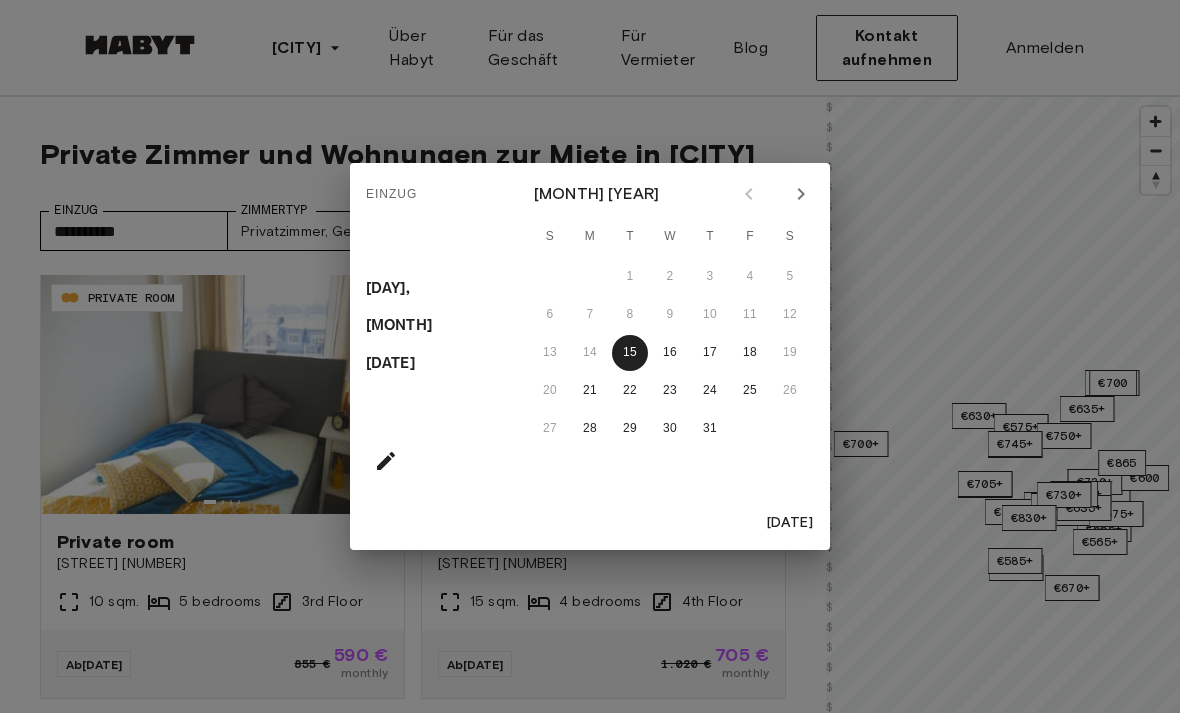 click at bounding box center [801, 194] 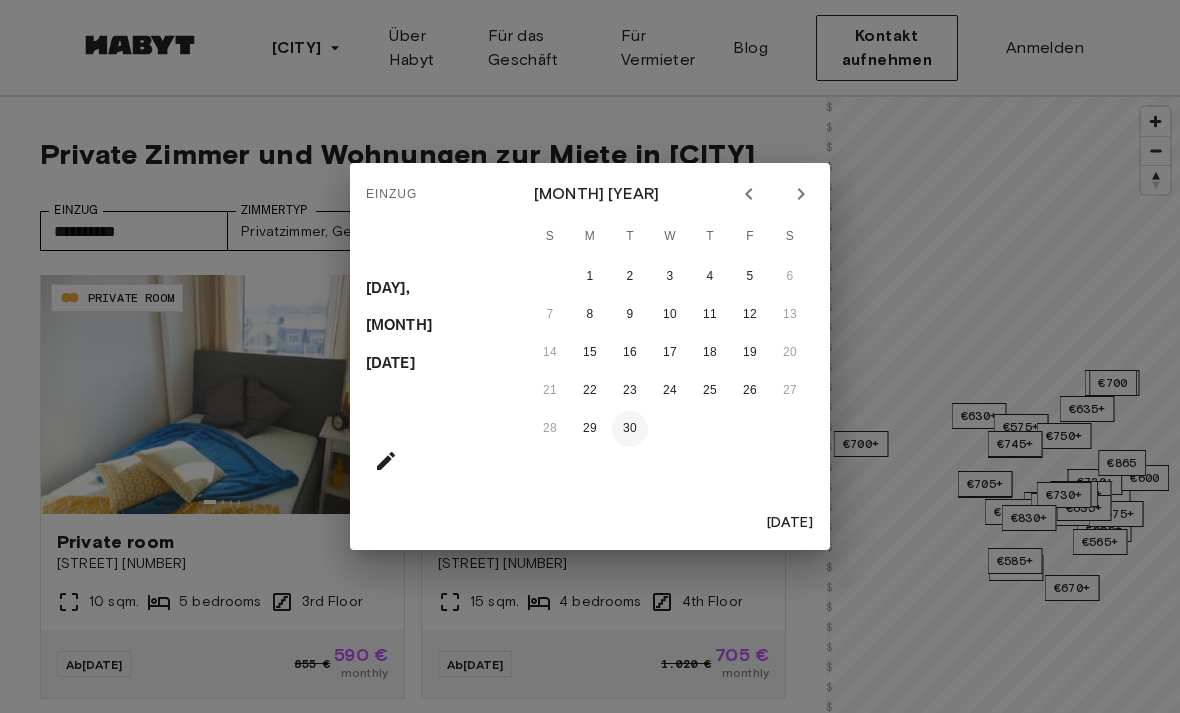 click on "30" at bounding box center [630, 429] 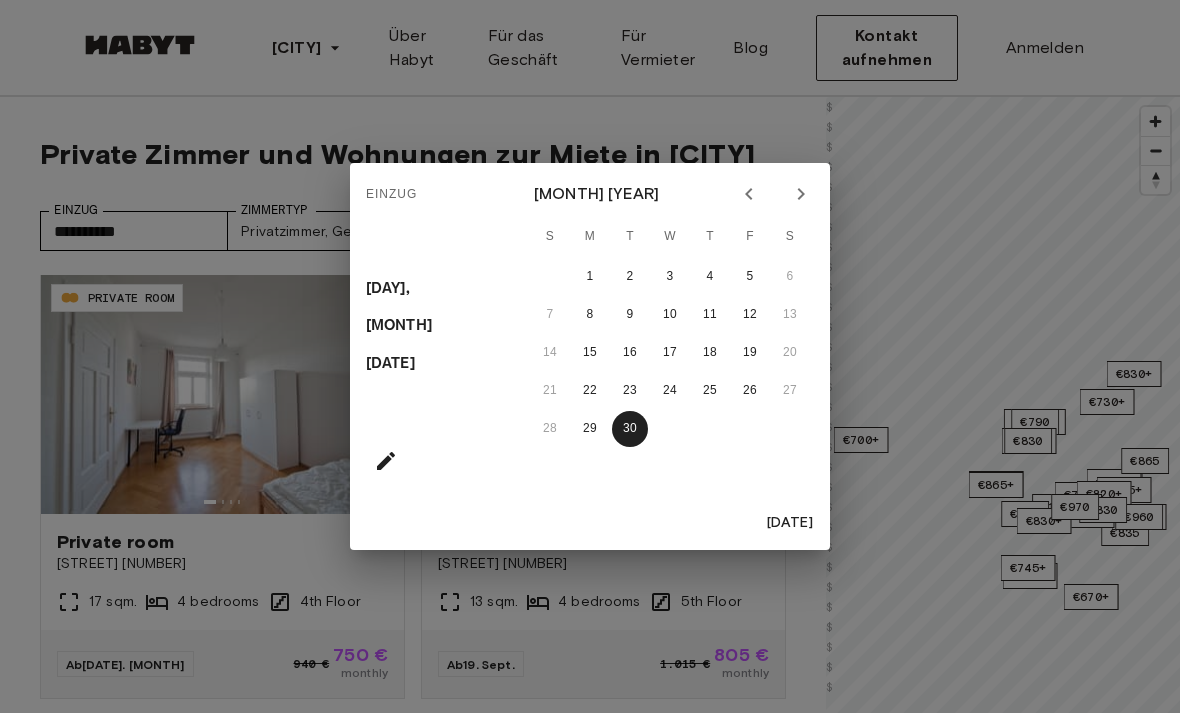 click on "Einzug [DAY], [MONTH] [DATE] [MONTH] [YEAR] S M T W T F S 1 2 3 4 5 6 7 8 9 10 11 12 13 14 15 16 17 18 19 20 21 22 23 24 25 26 27 28 29 30 [DATE]" at bounding box center [590, 356] 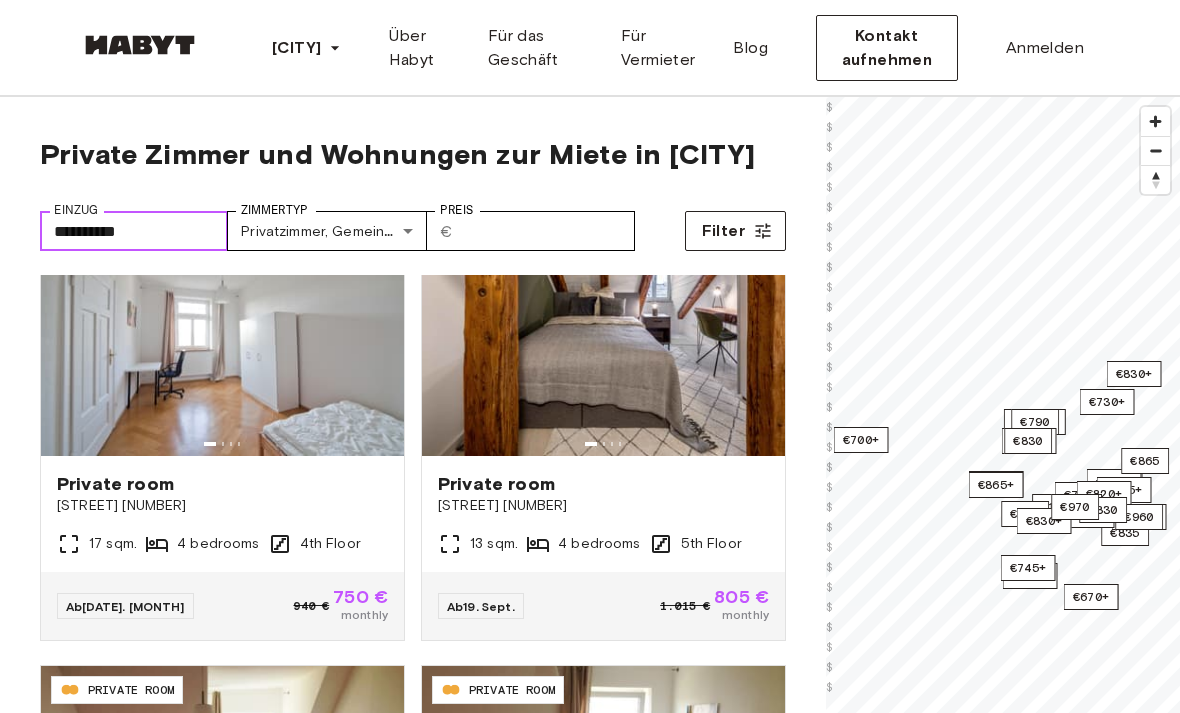 scroll, scrollTop: 57, scrollLeft: 0, axis: vertical 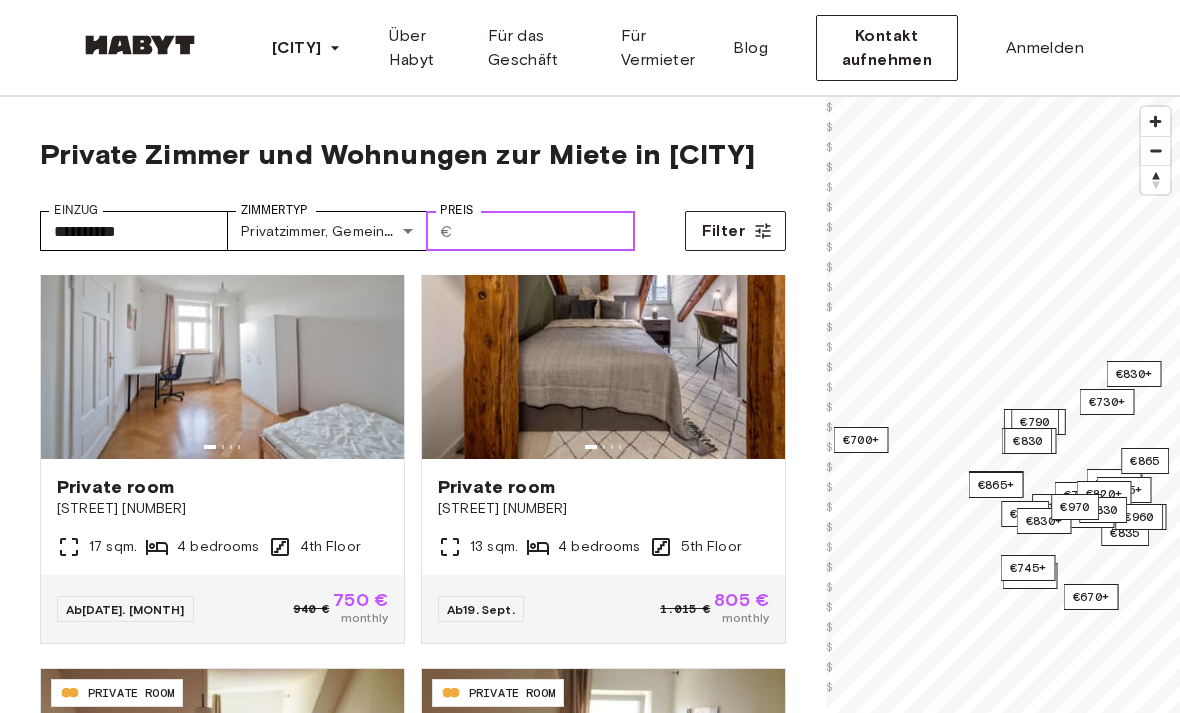 click on "Preis" at bounding box center [548, 231] 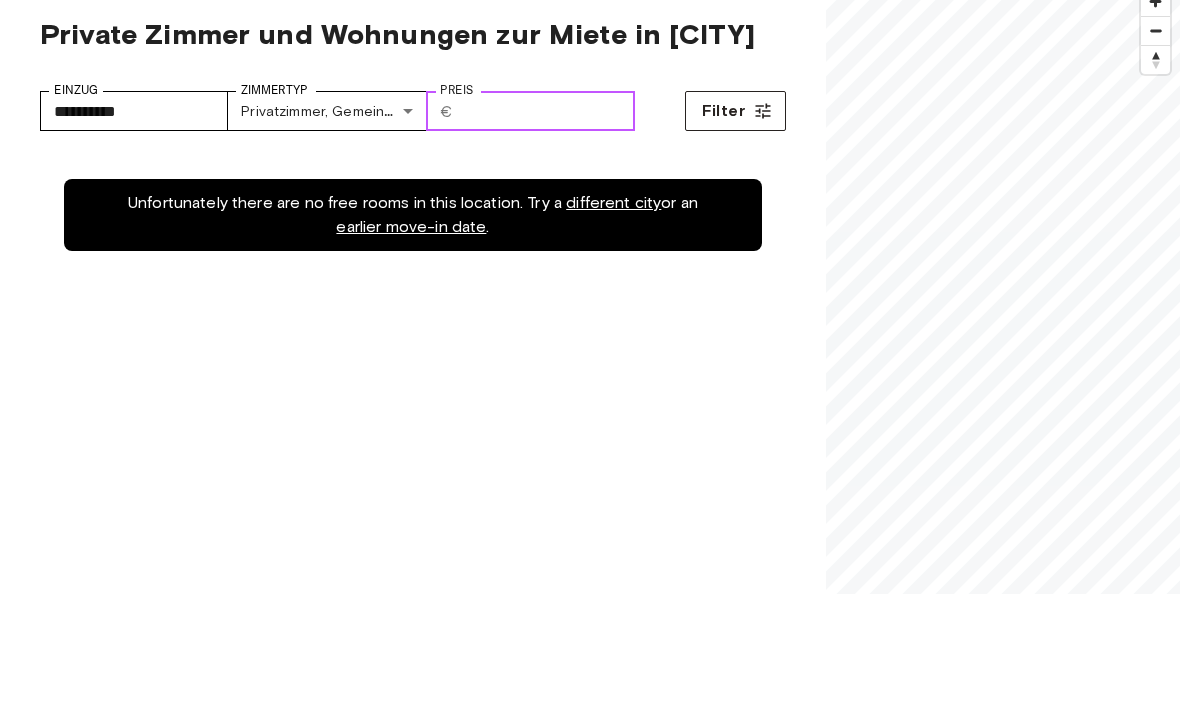 scroll, scrollTop: 0, scrollLeft: 0, axis: both 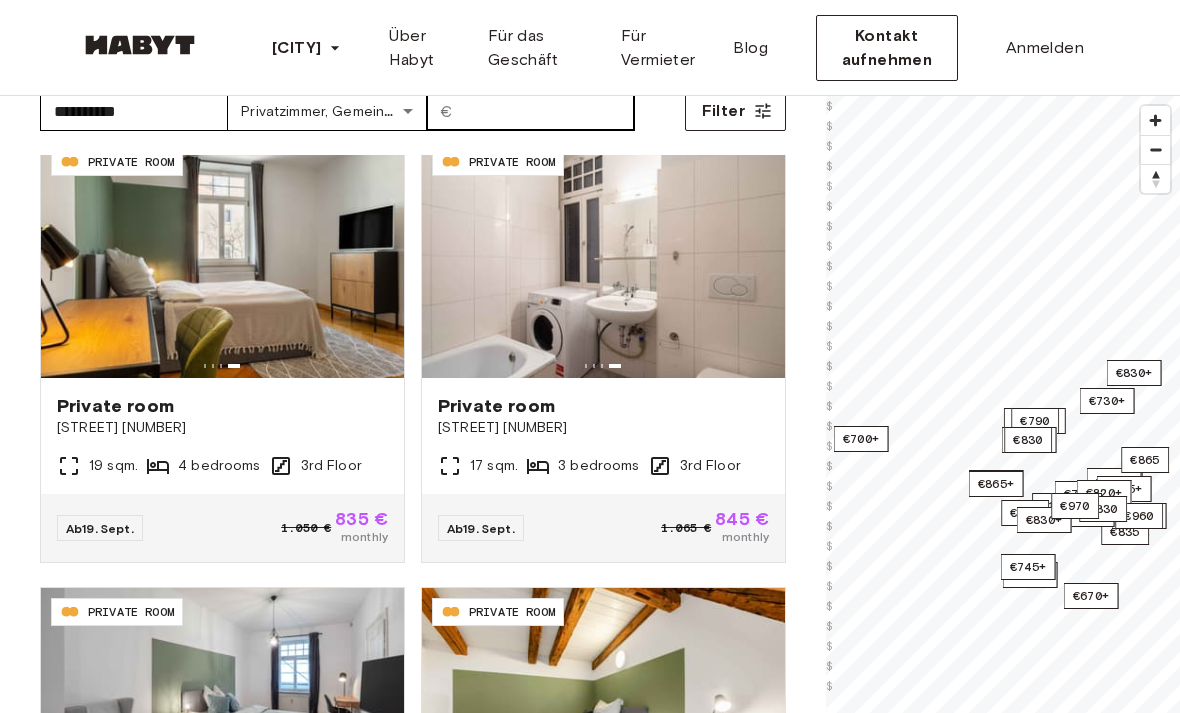 type on "****" 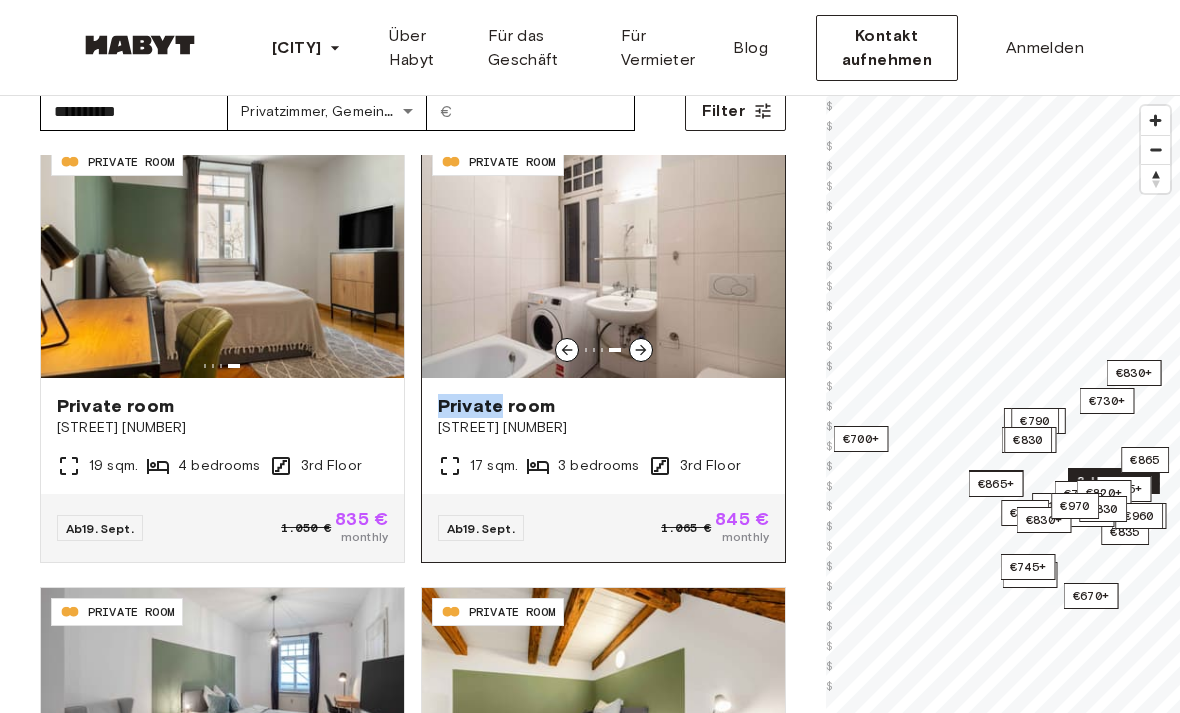 click on "Ab  [DATE]. [PRICE] [PRICE] monthly" at bounding box center (603, 528) 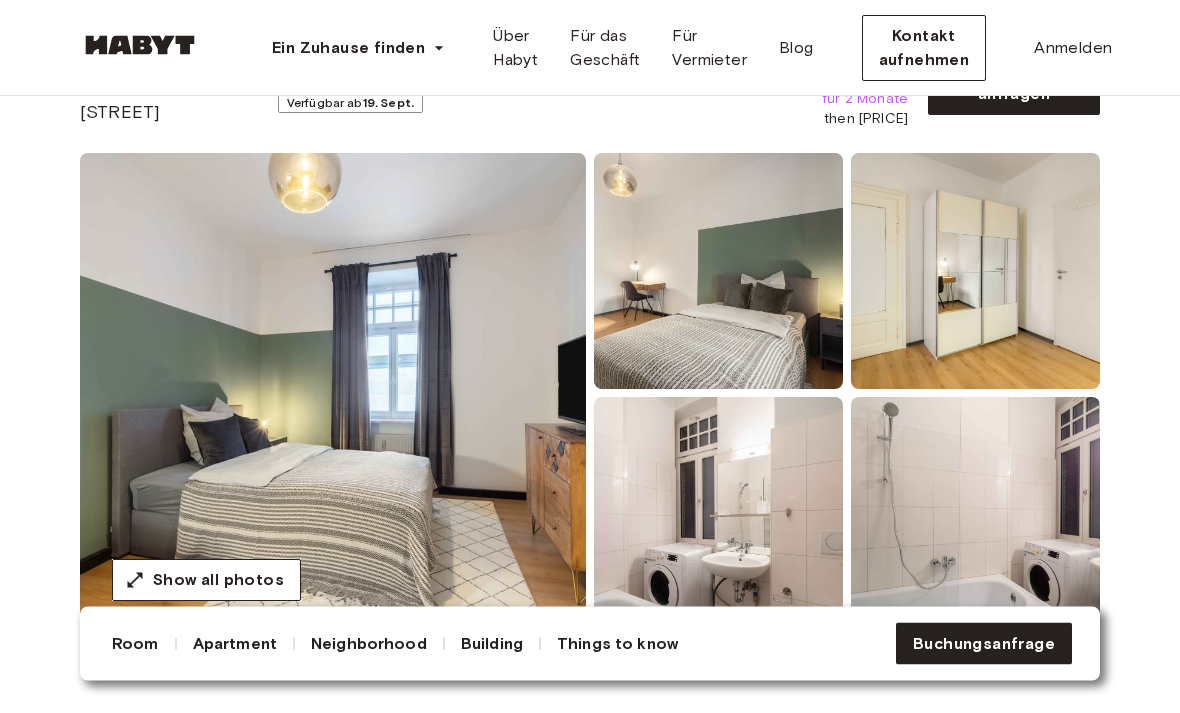 scroll, scrollTop: 103, scrollLeft: 0, axis: vertical 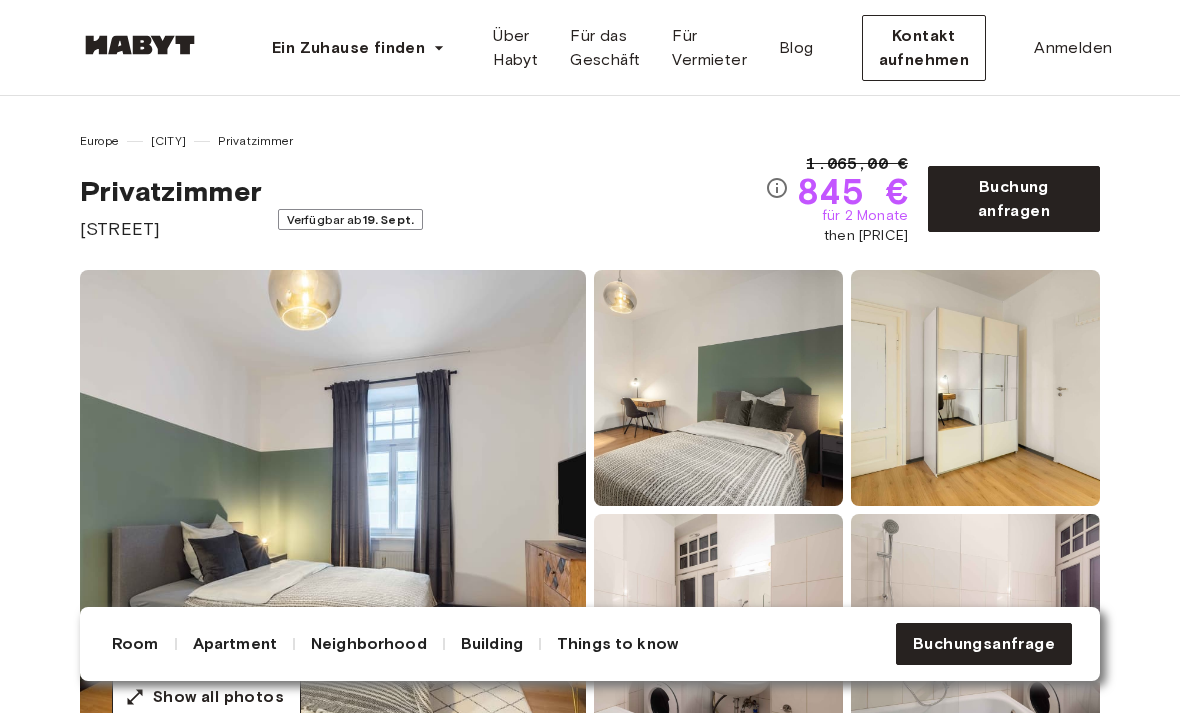 click on "Things to know" at bounding box center (617, 644) 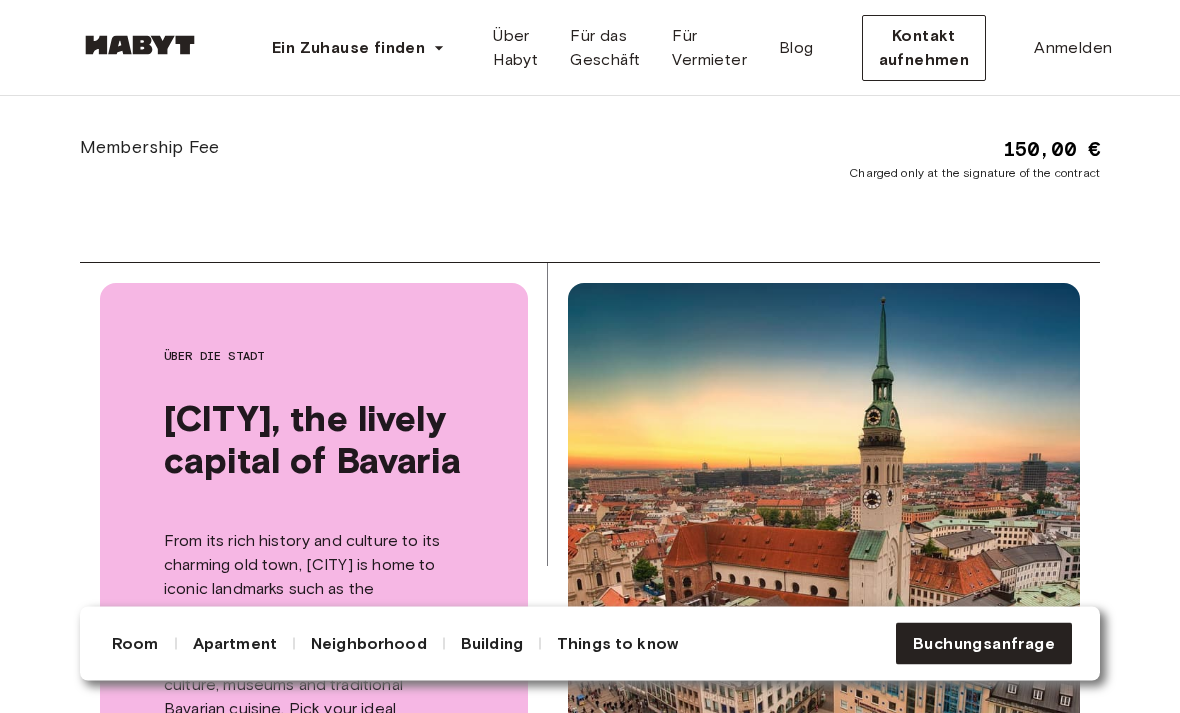 scroll, scrollTop: 3380, scrollLeft: 0, axis: vertical 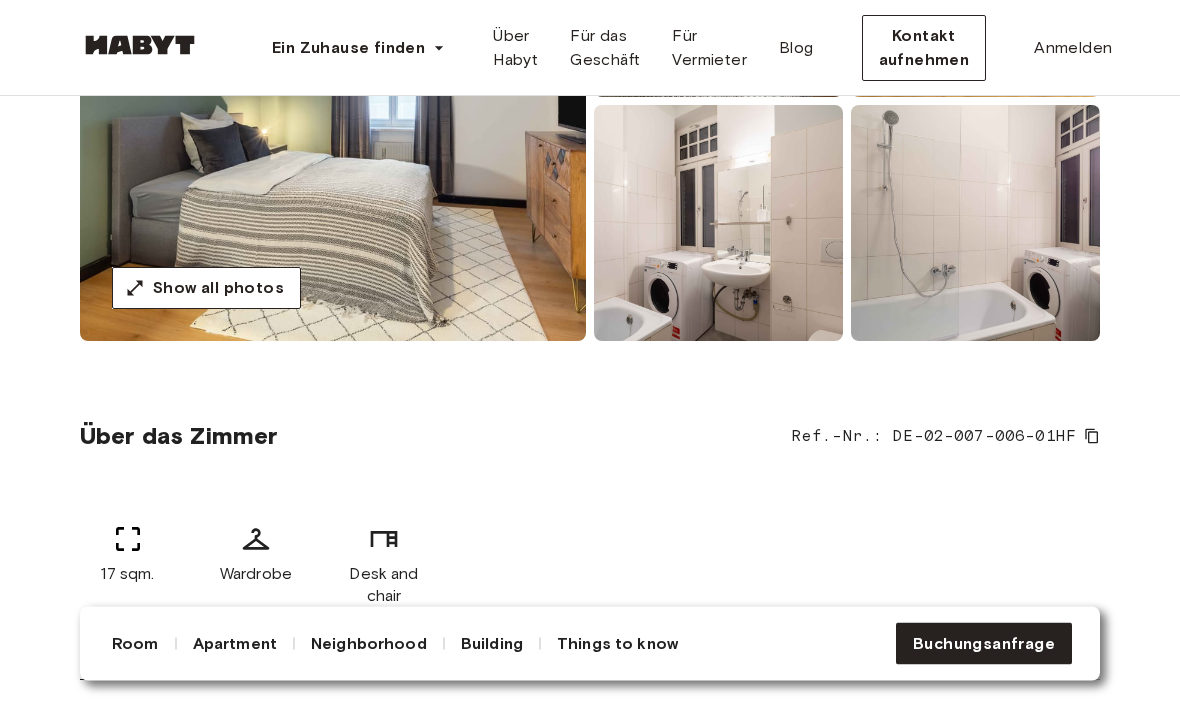 click at bounding box center (975, 224) 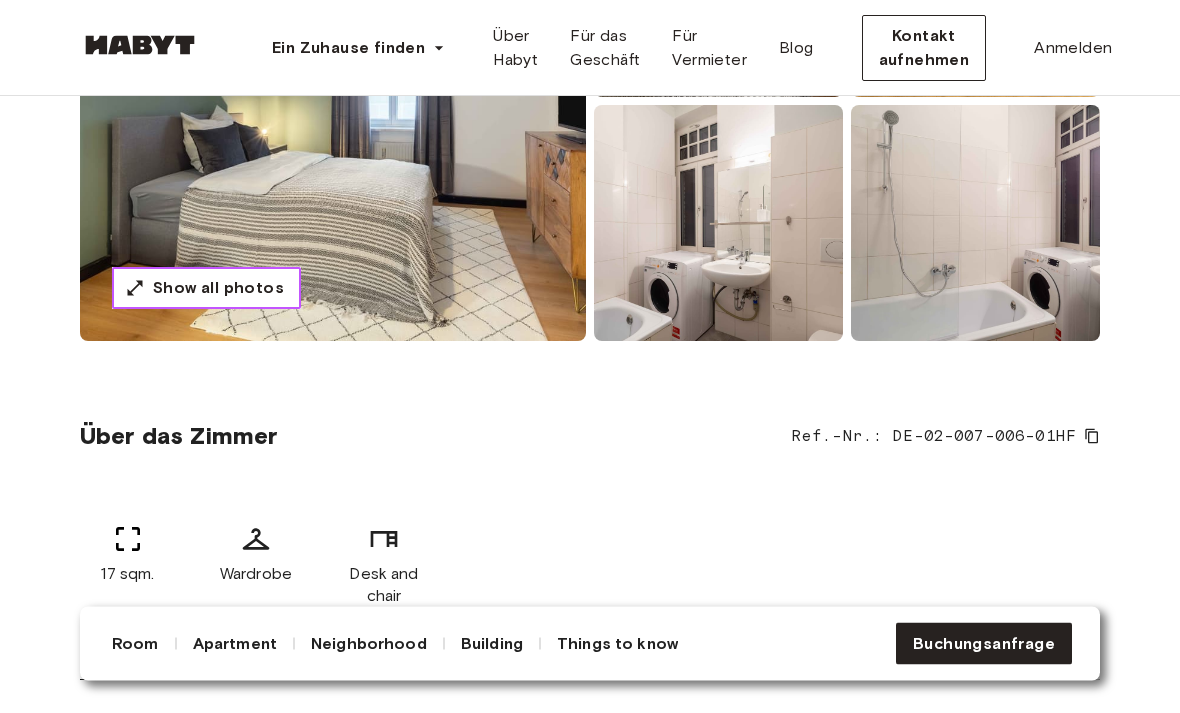click on "Show all photos" at bounding box center [218, 289] 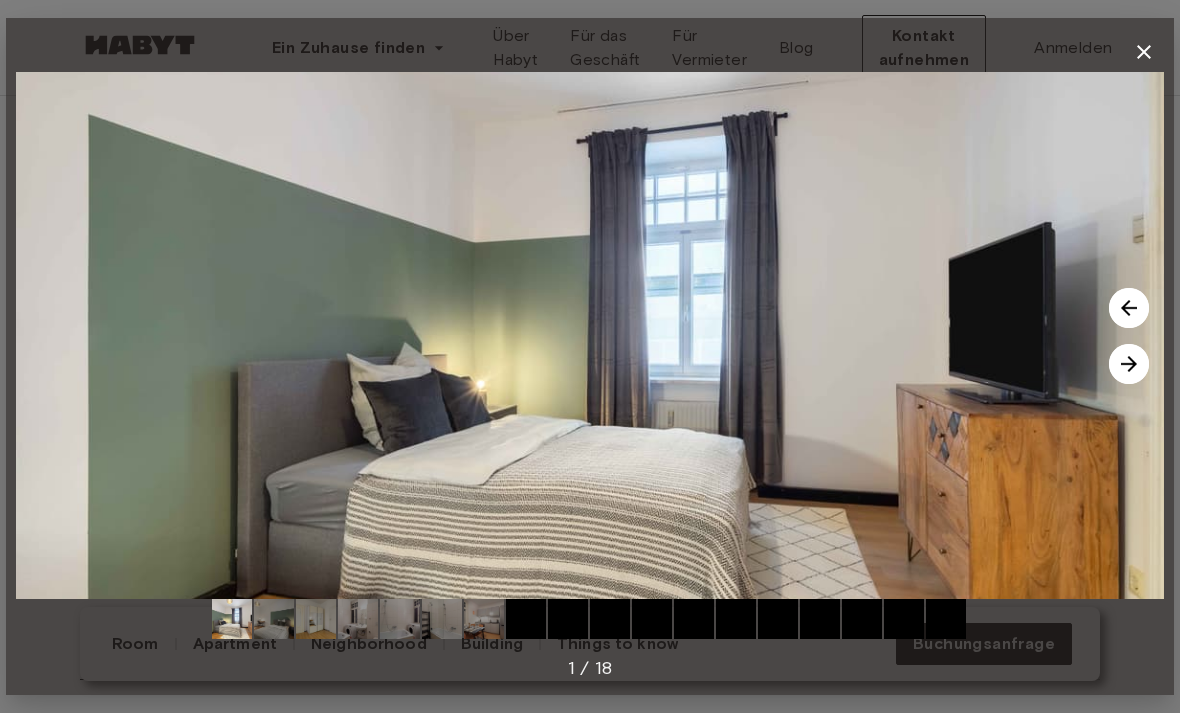 scroll, scrollTop: 512, scrollLeft: 0, axis: vertical 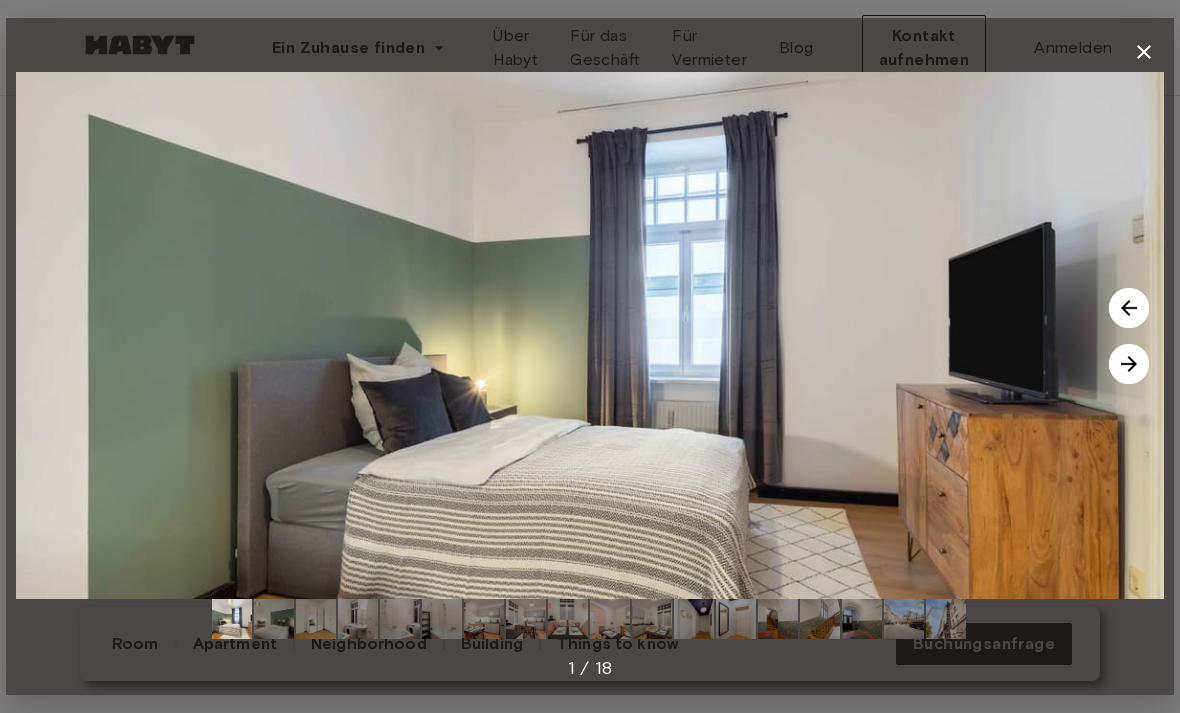 click at bounding box center [1129, 364] 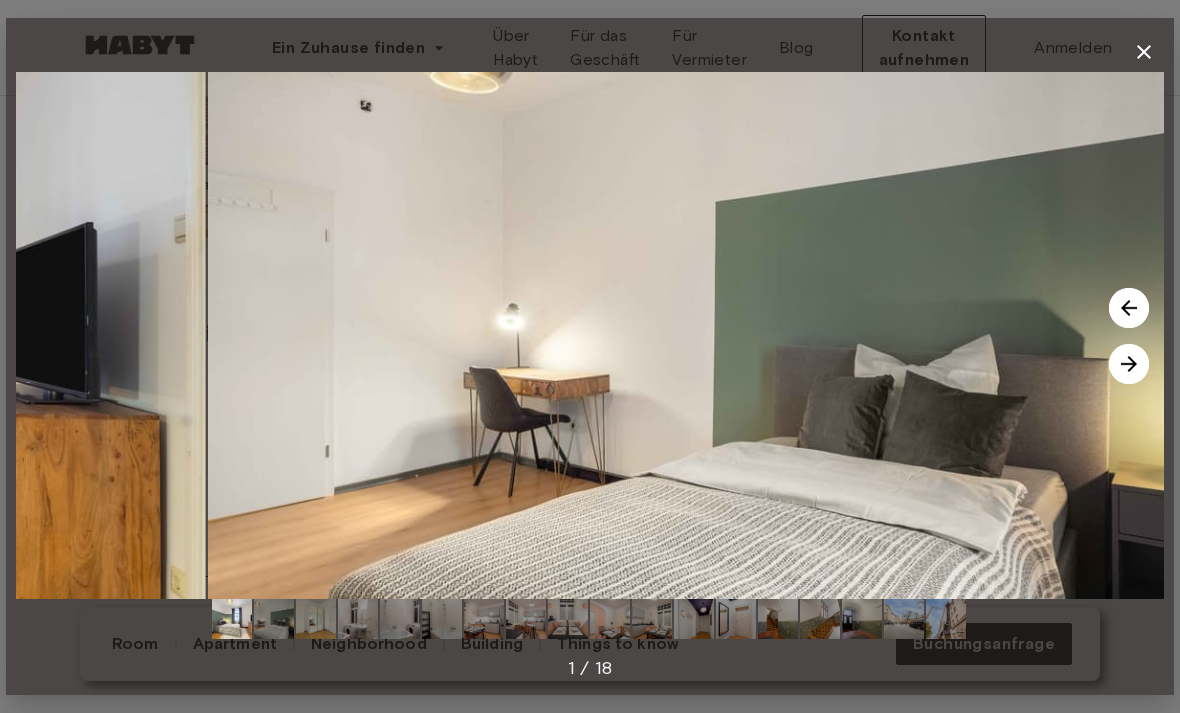 click at bounding box center (1129, 364) 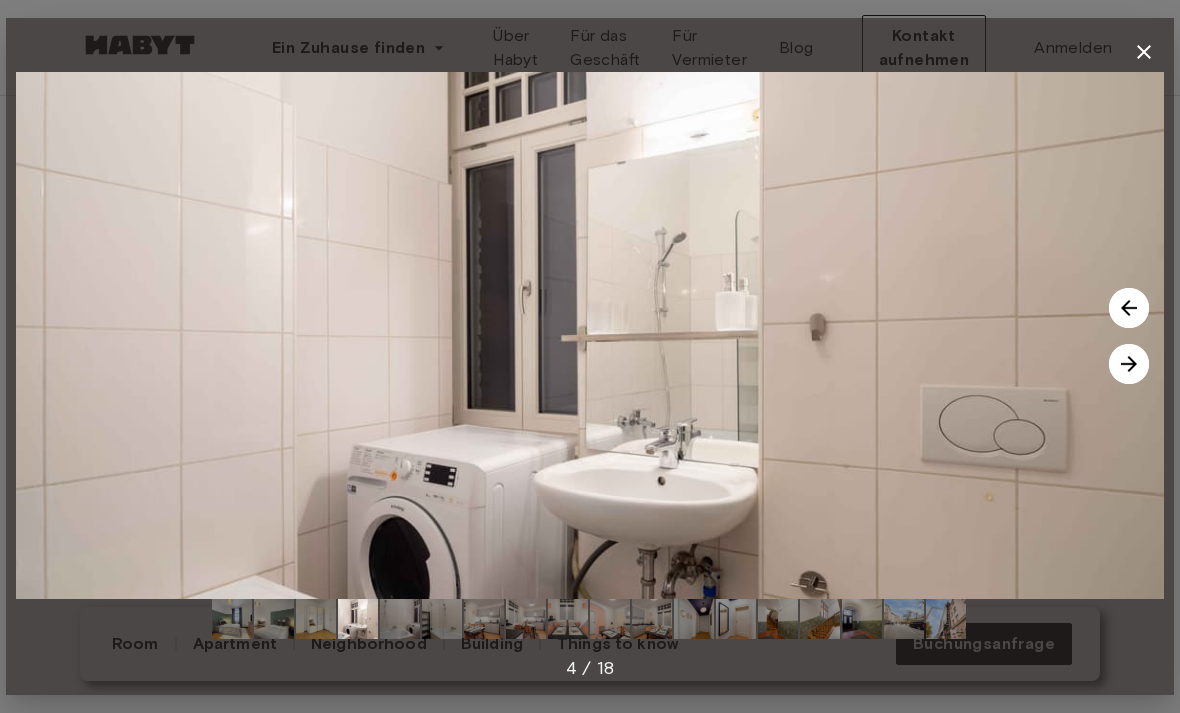 click at bounding box center [1129, 364] 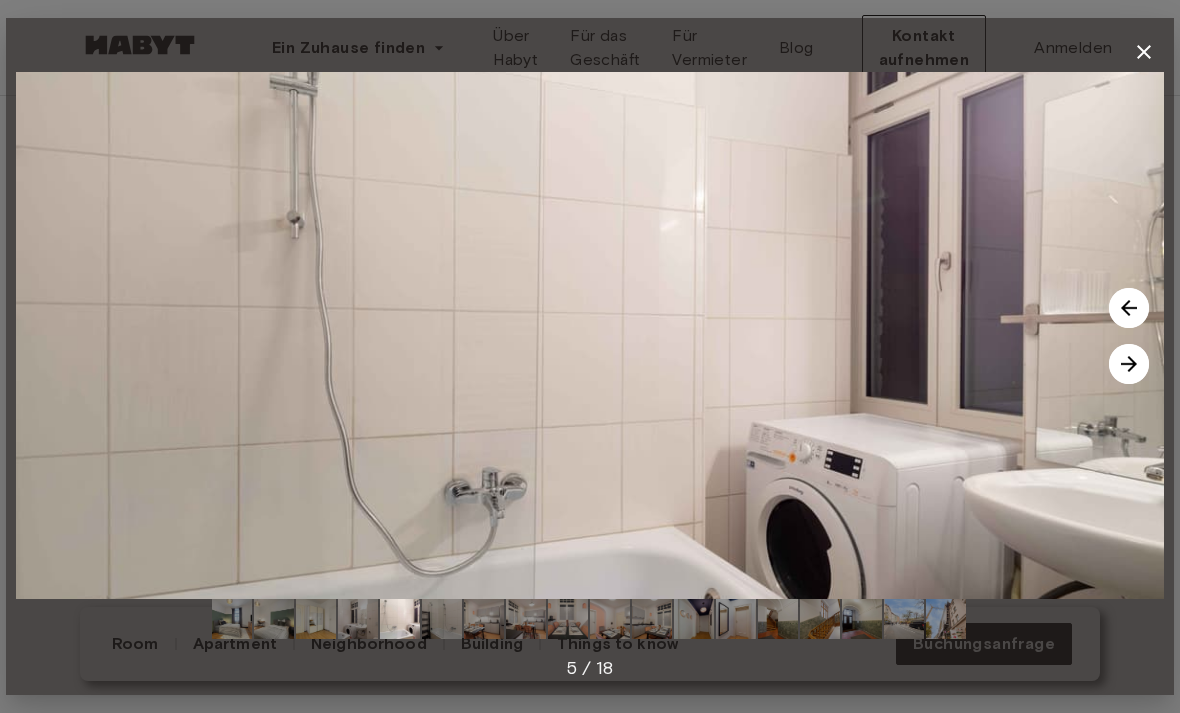 click at bounding box center [1129, 364] 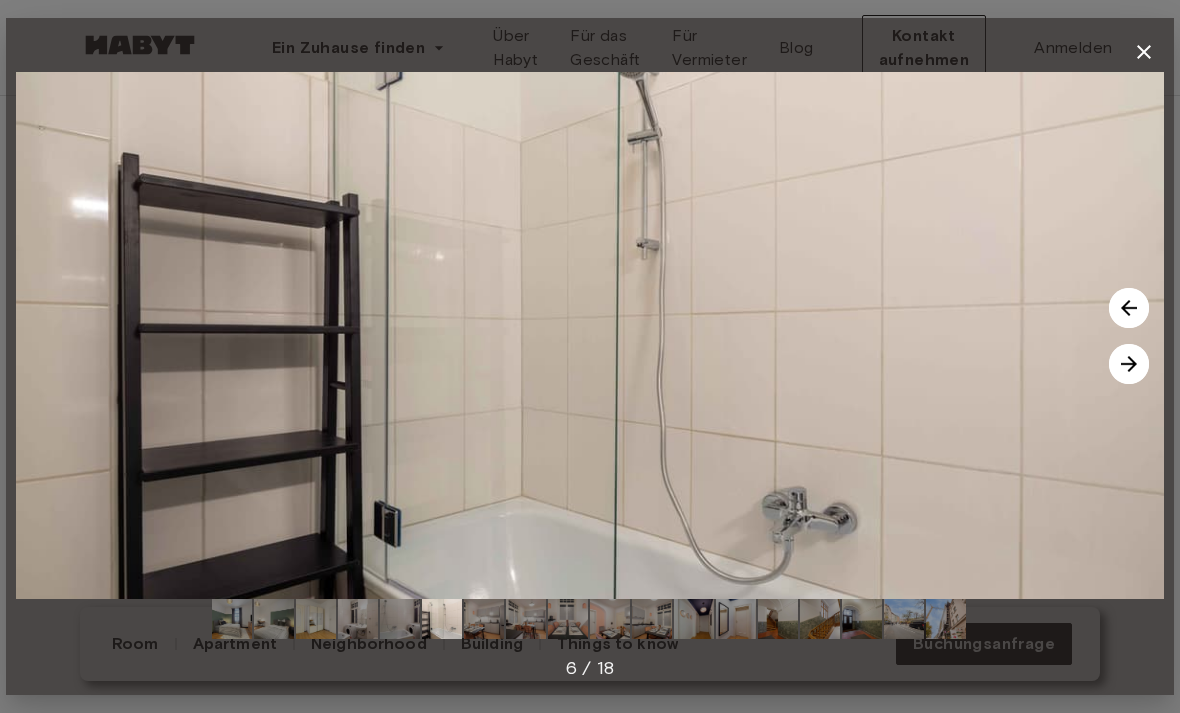 click at bounding box center (1129, 364) 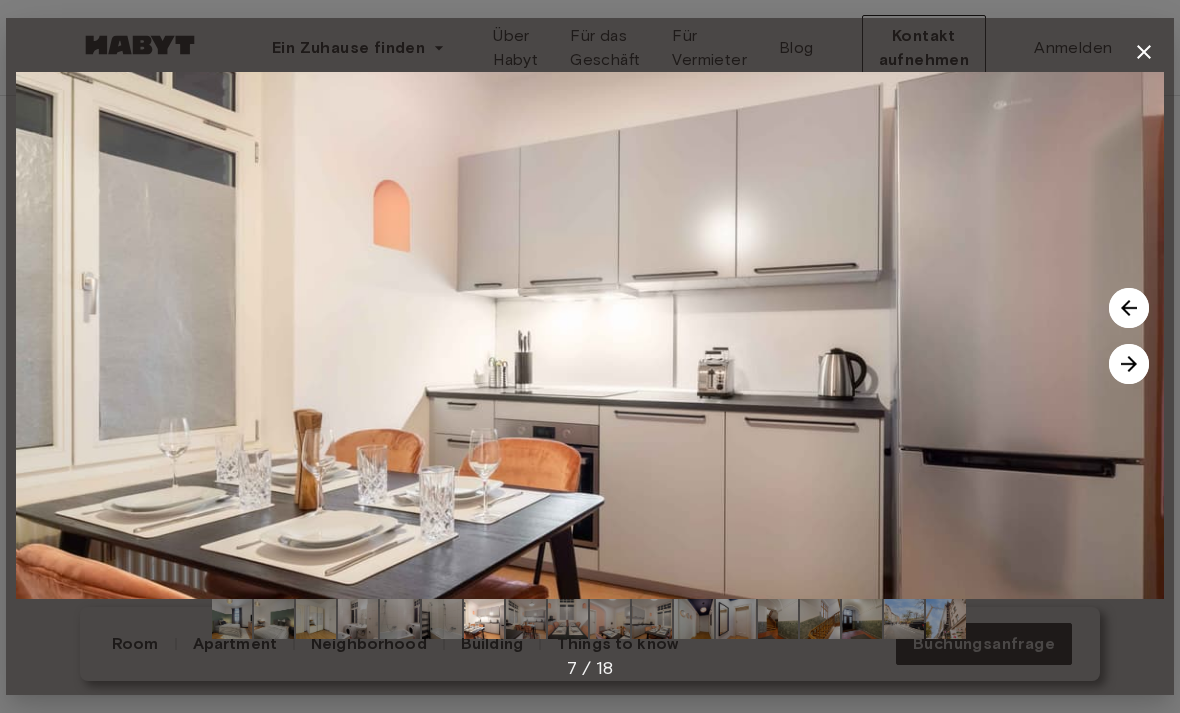 click at bounding box center [1129, 364] 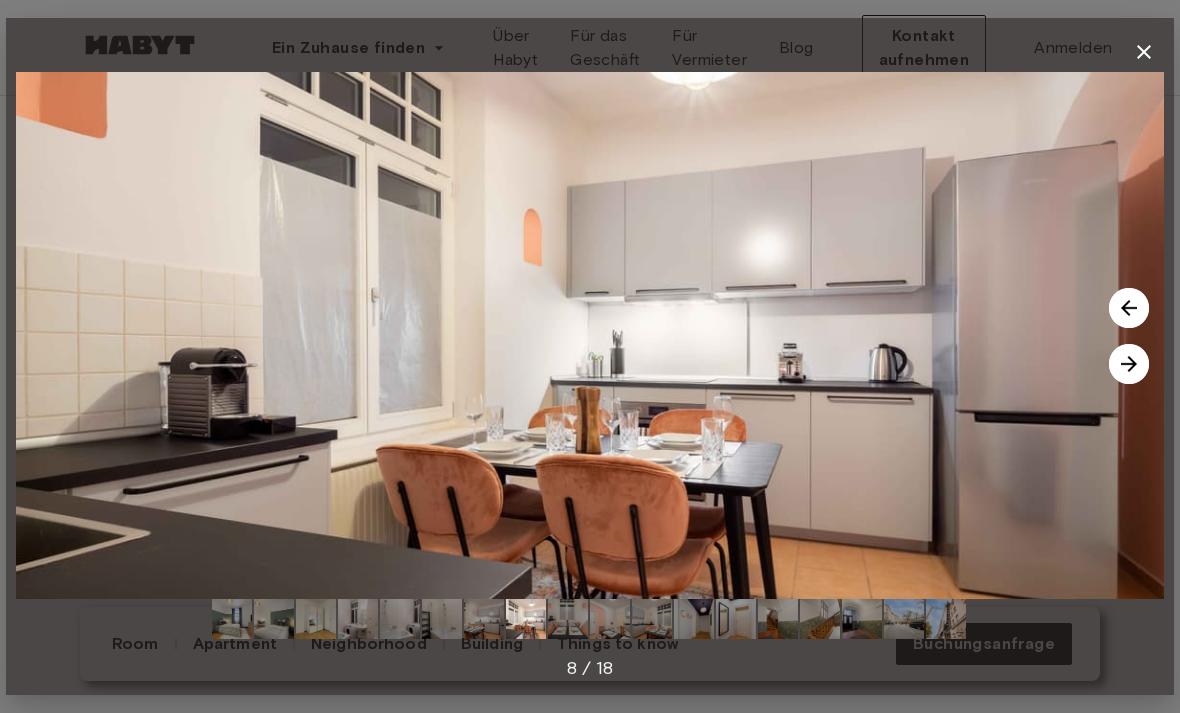 click at bounding box center [590, 335] 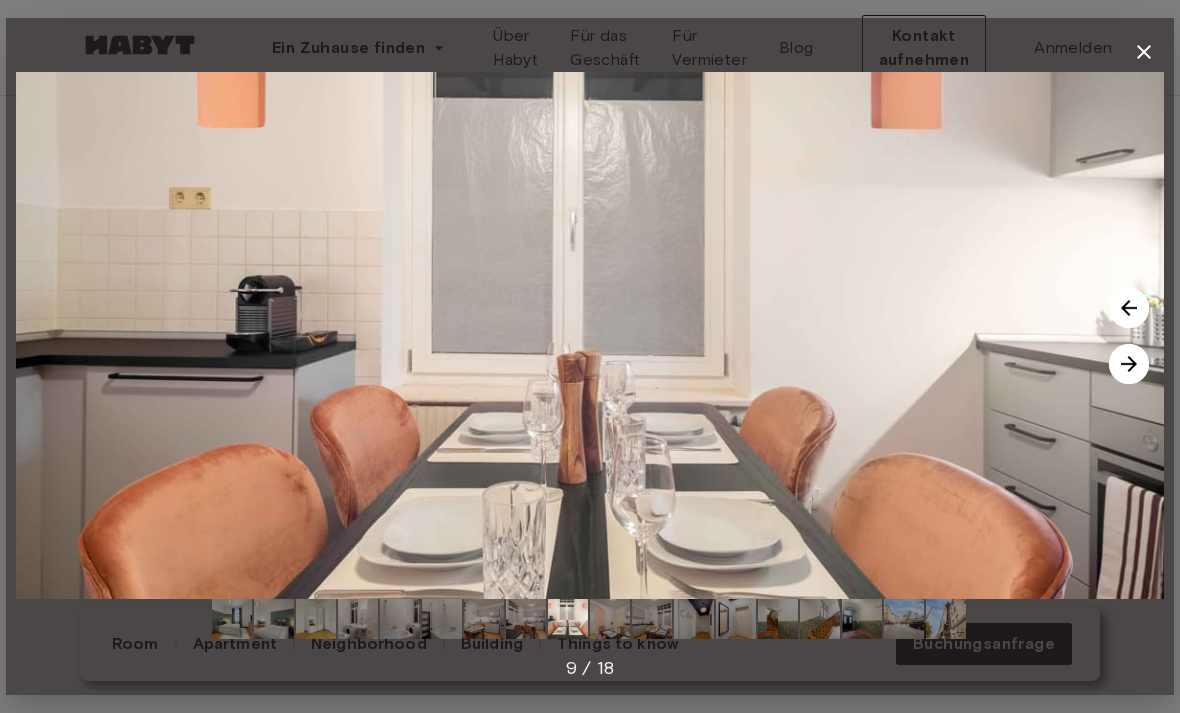 click at bounding box center (1129, 364) 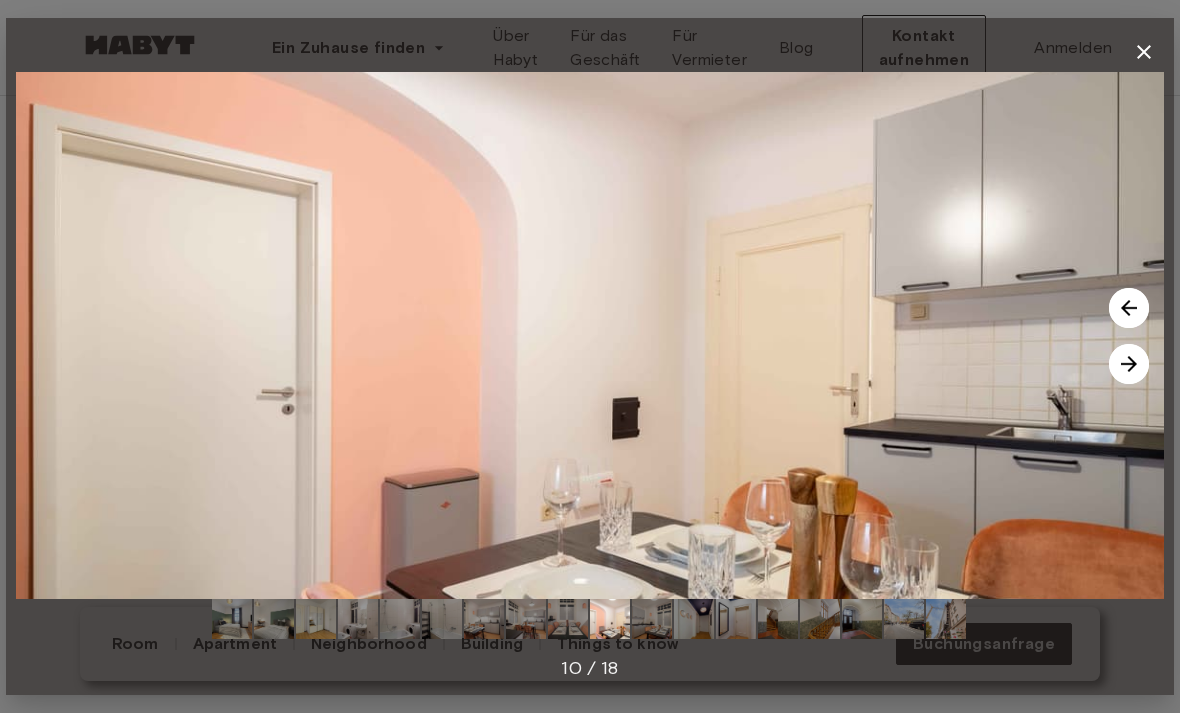 click at bounding box center [1129, 364] 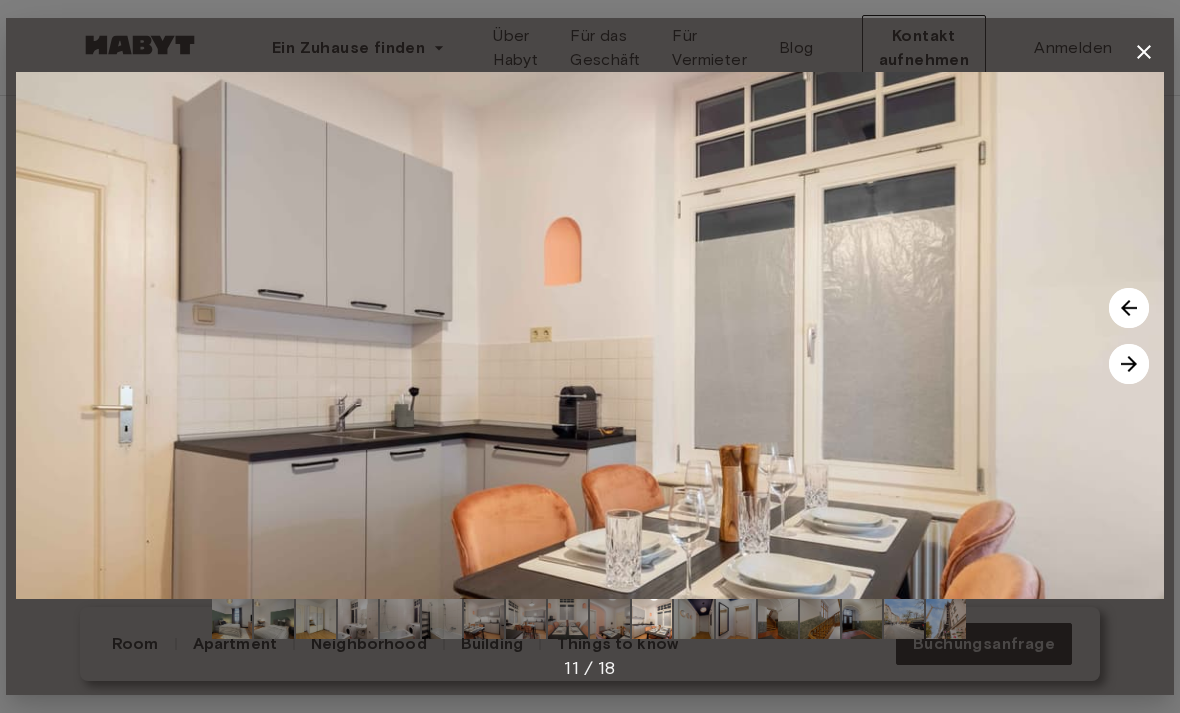 click at bounding box center (590, 335) 